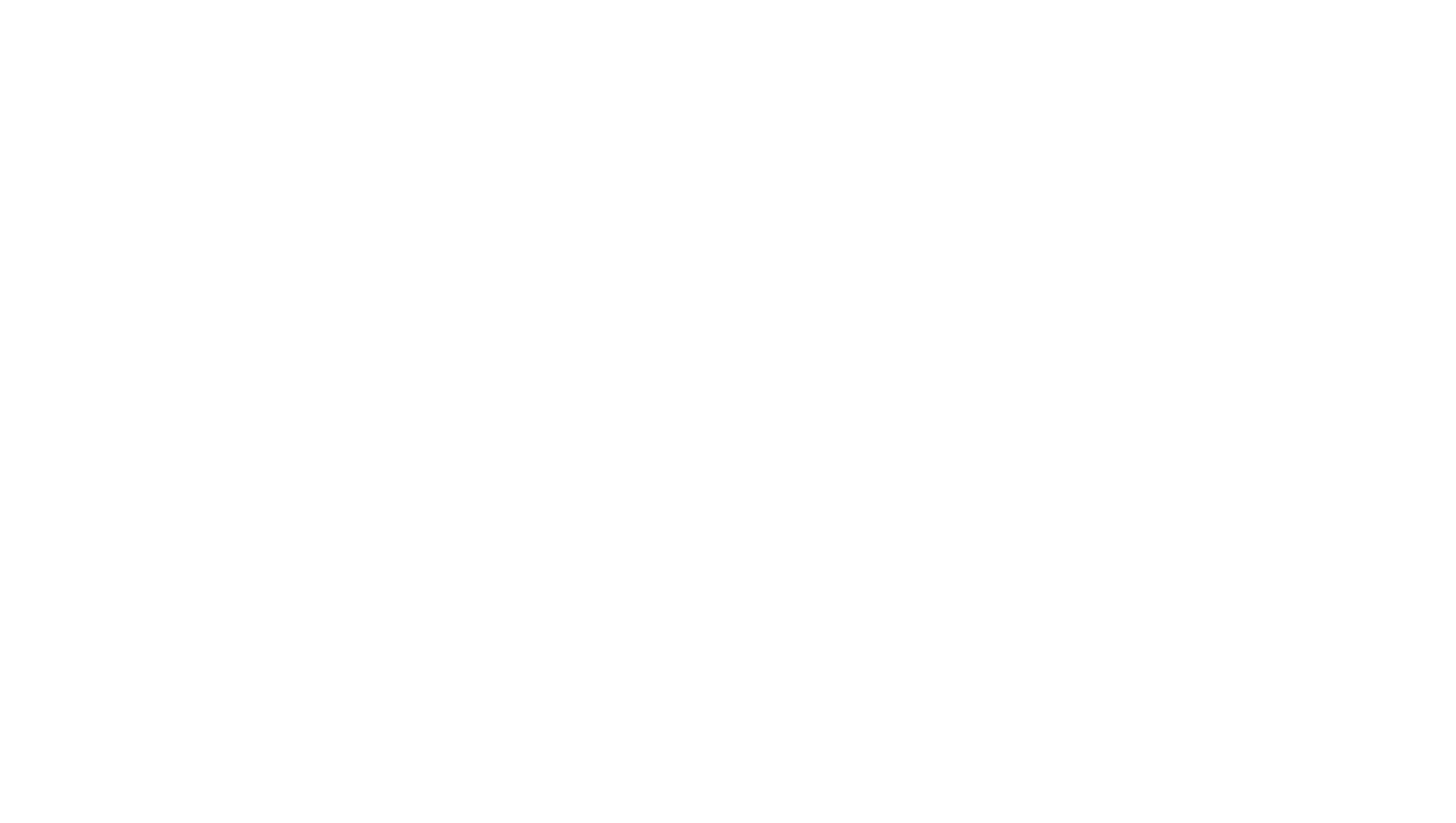 scroll, scrollTop: 0, scrollLeft: 0, axis: both 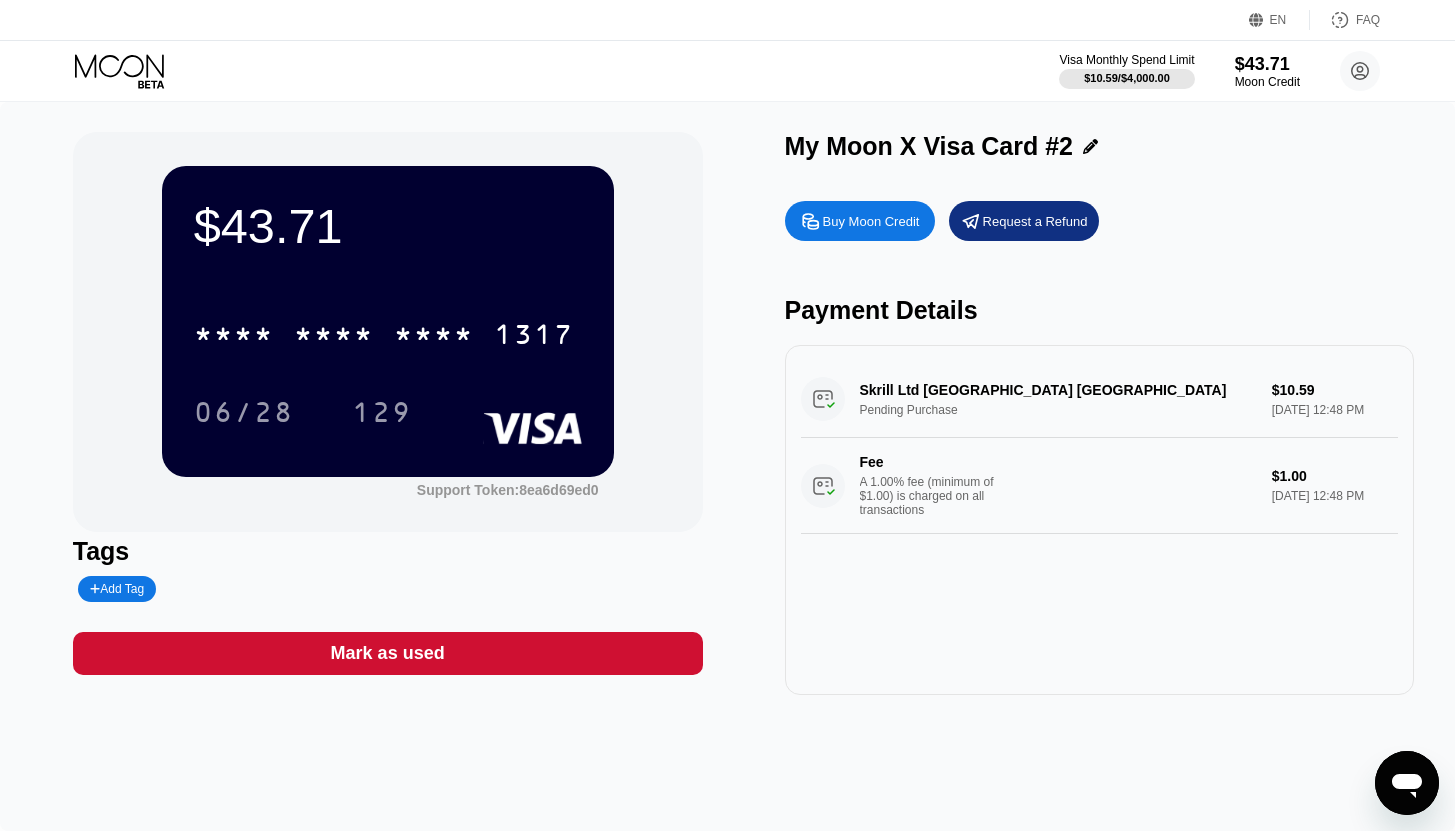 click 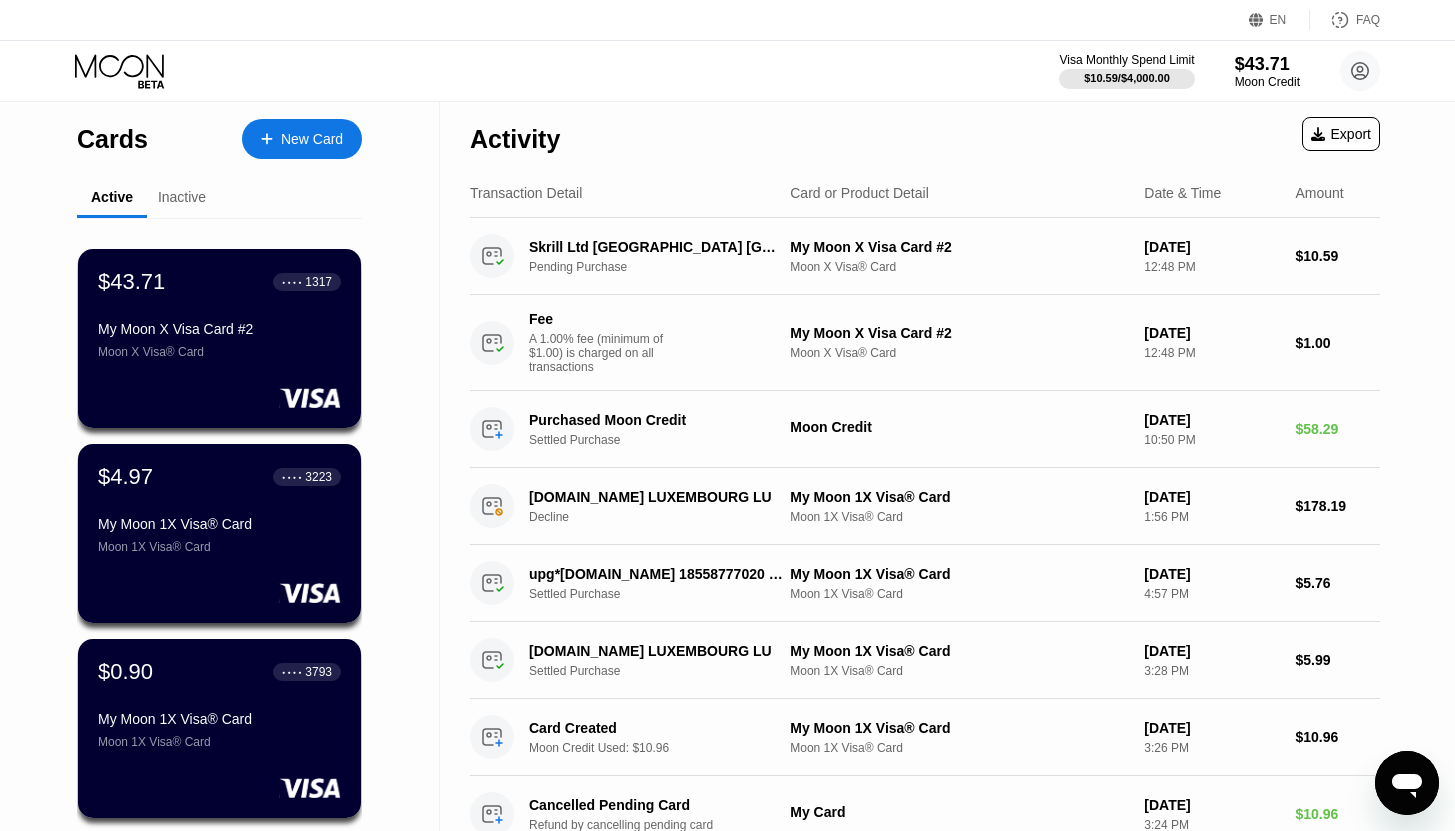 scroll, scrollTop: 0, scrollLeft: 0, axis: both 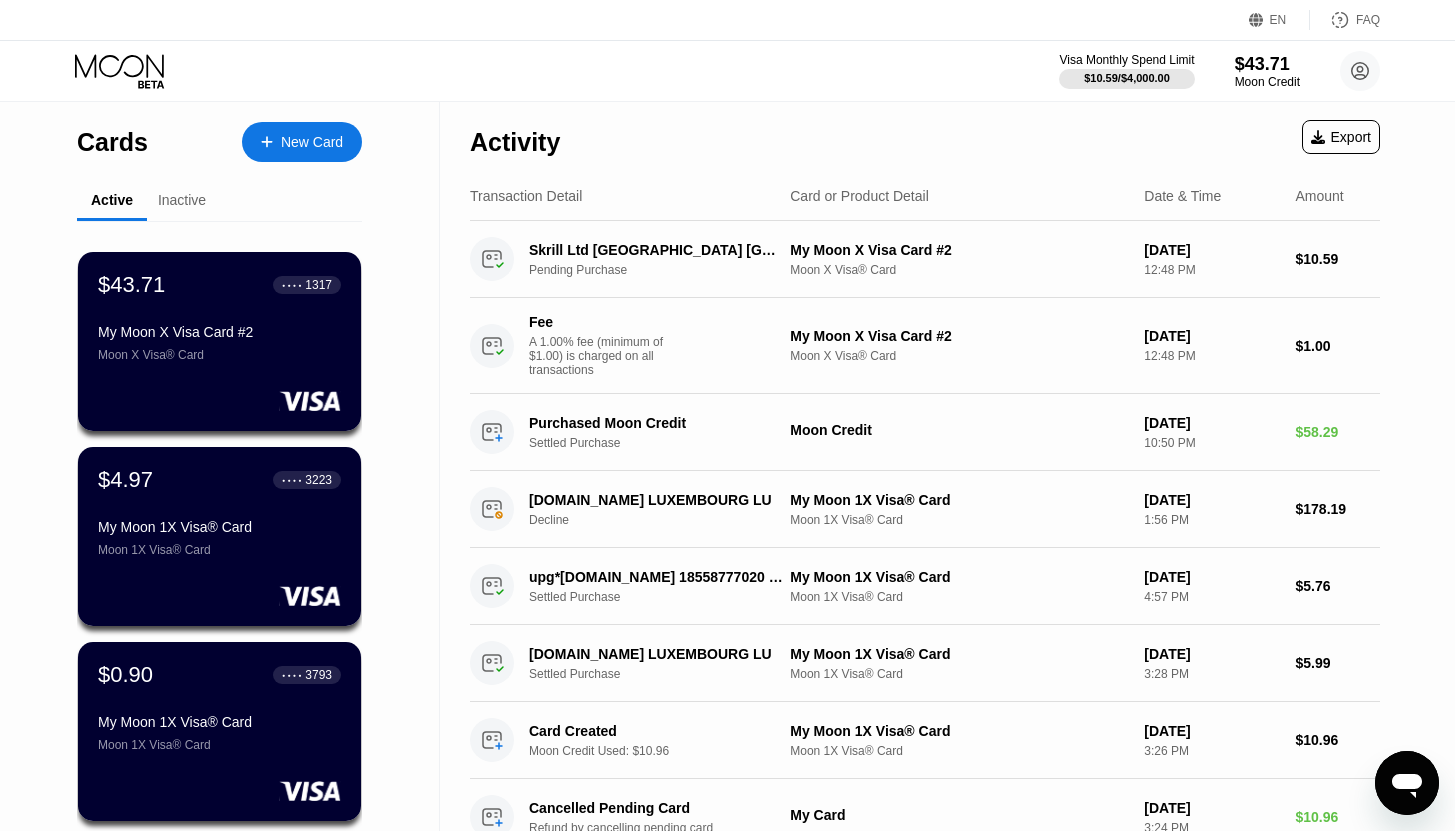 click on "Inactive" at bounding box center [182, 201] 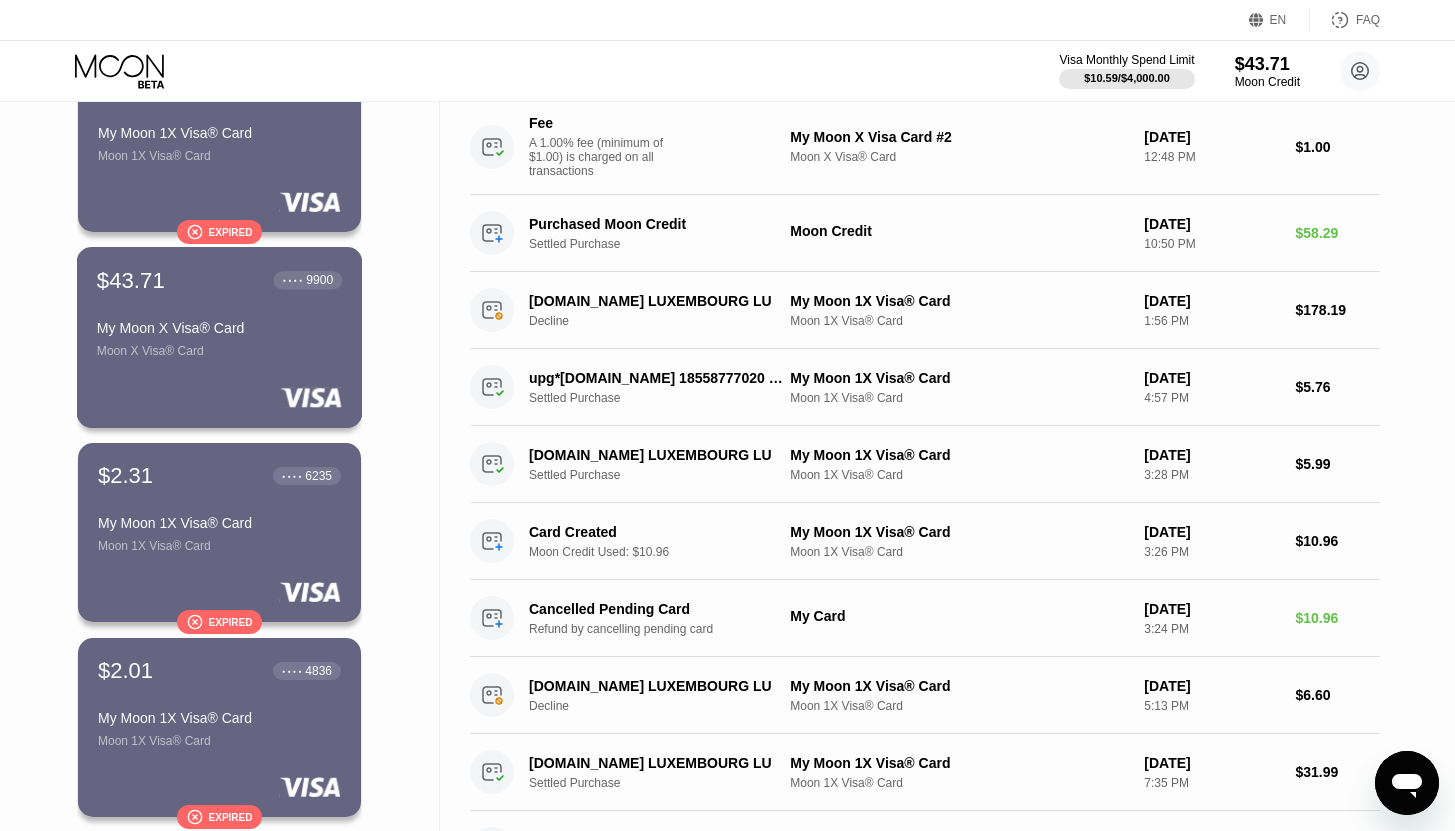 scroll, scrollTop: 200, scrollLeft: 0, axis: vertical 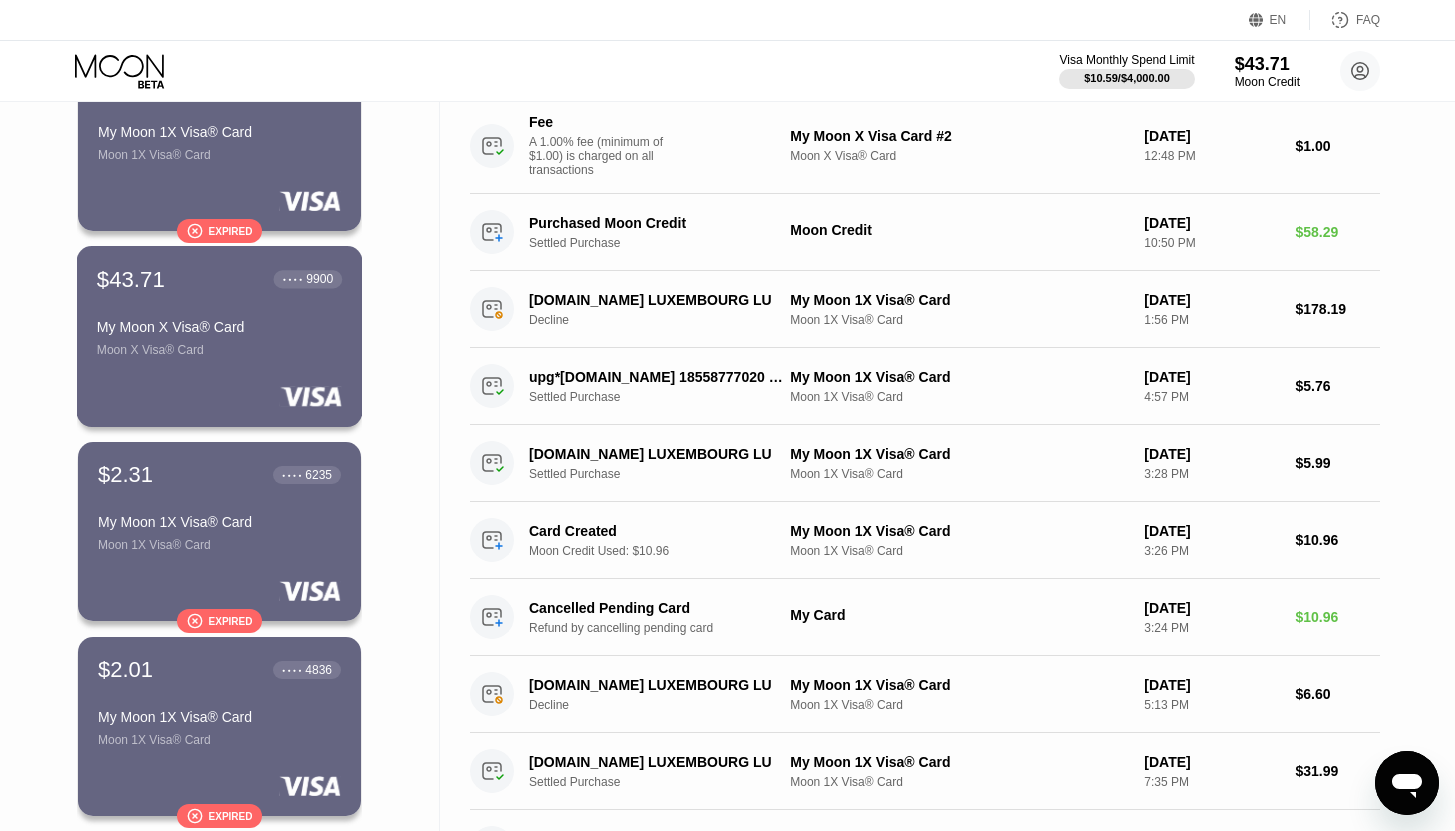click on "$43.71 ● ● ● ● 9900 My Moon X Visa® Card Moon X Visa® Card" at bounding box center [219, 311] 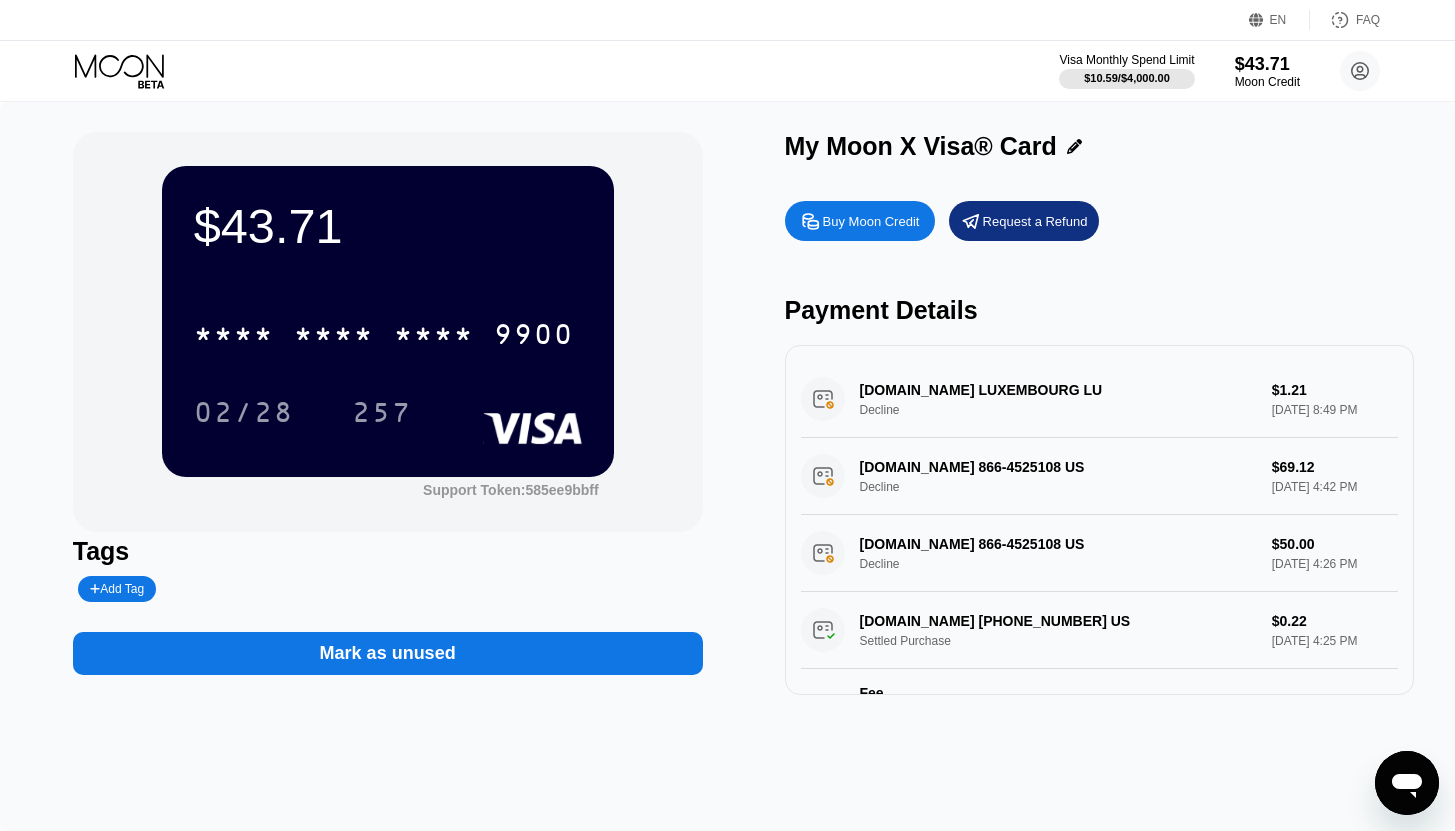 click on "Mark as unused" at bounding box center [388, 653] 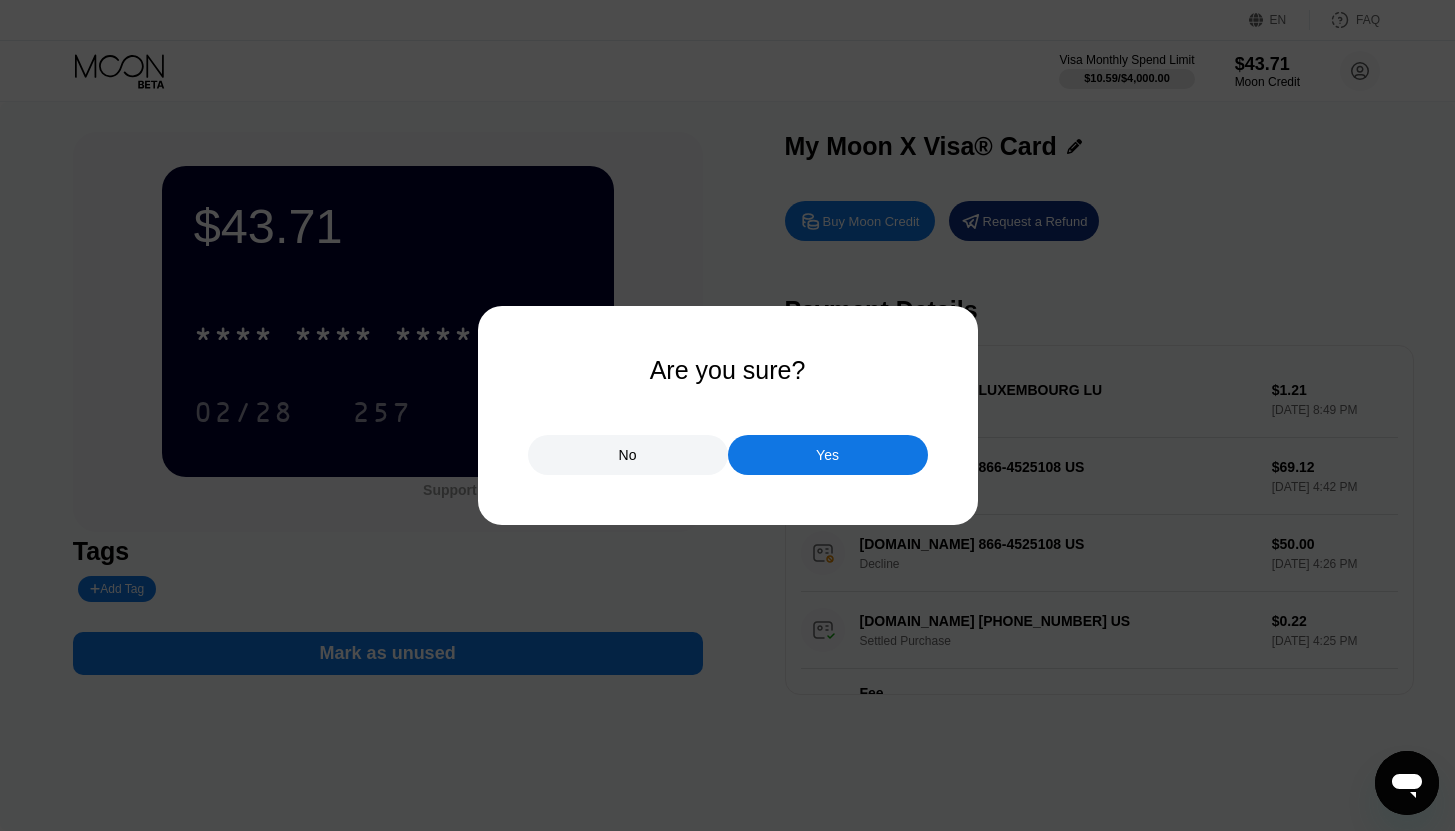 click on "Yes" at bounding box center [828, 455] 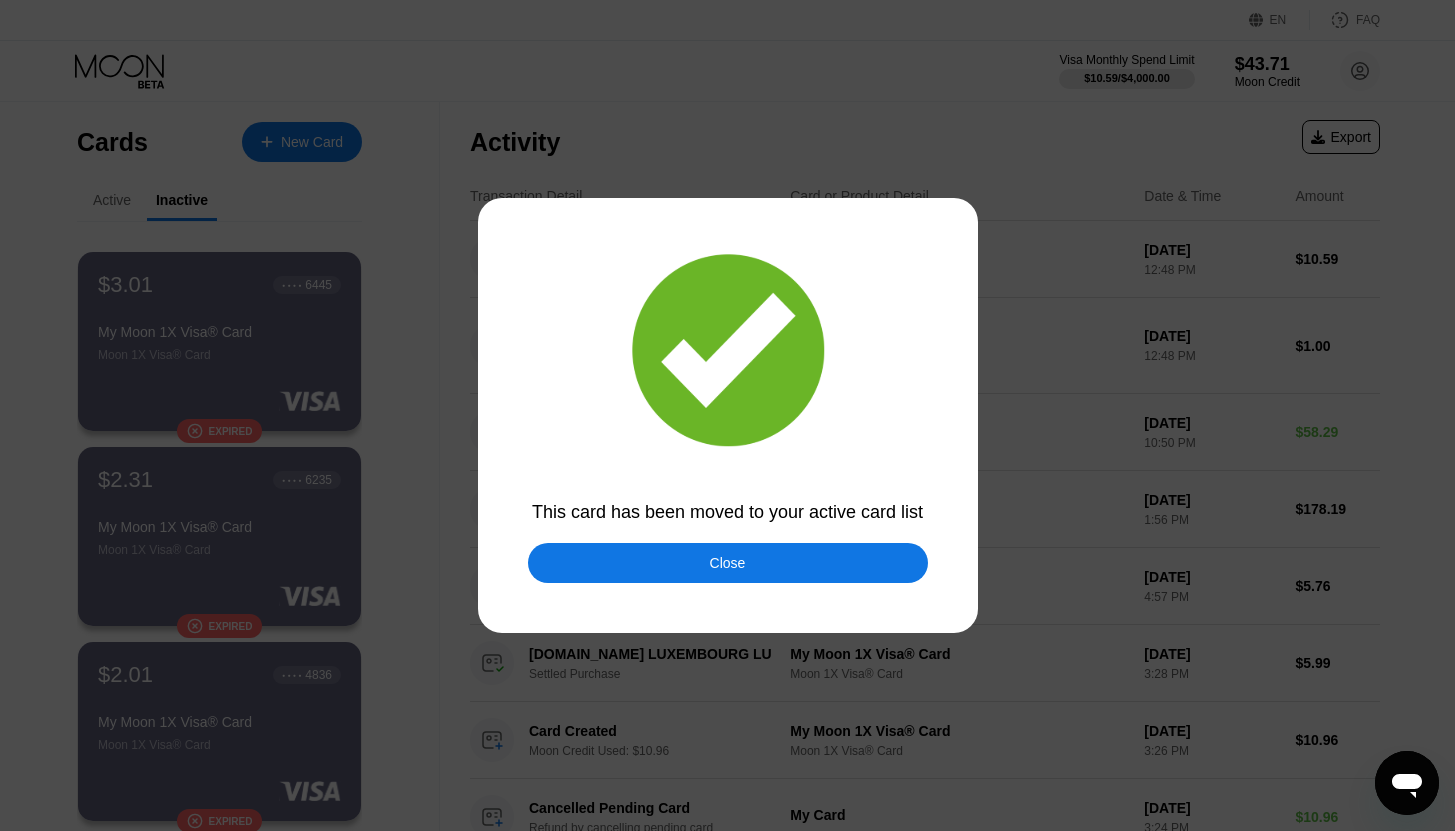click on "Close" at bounding box center [728, 563] 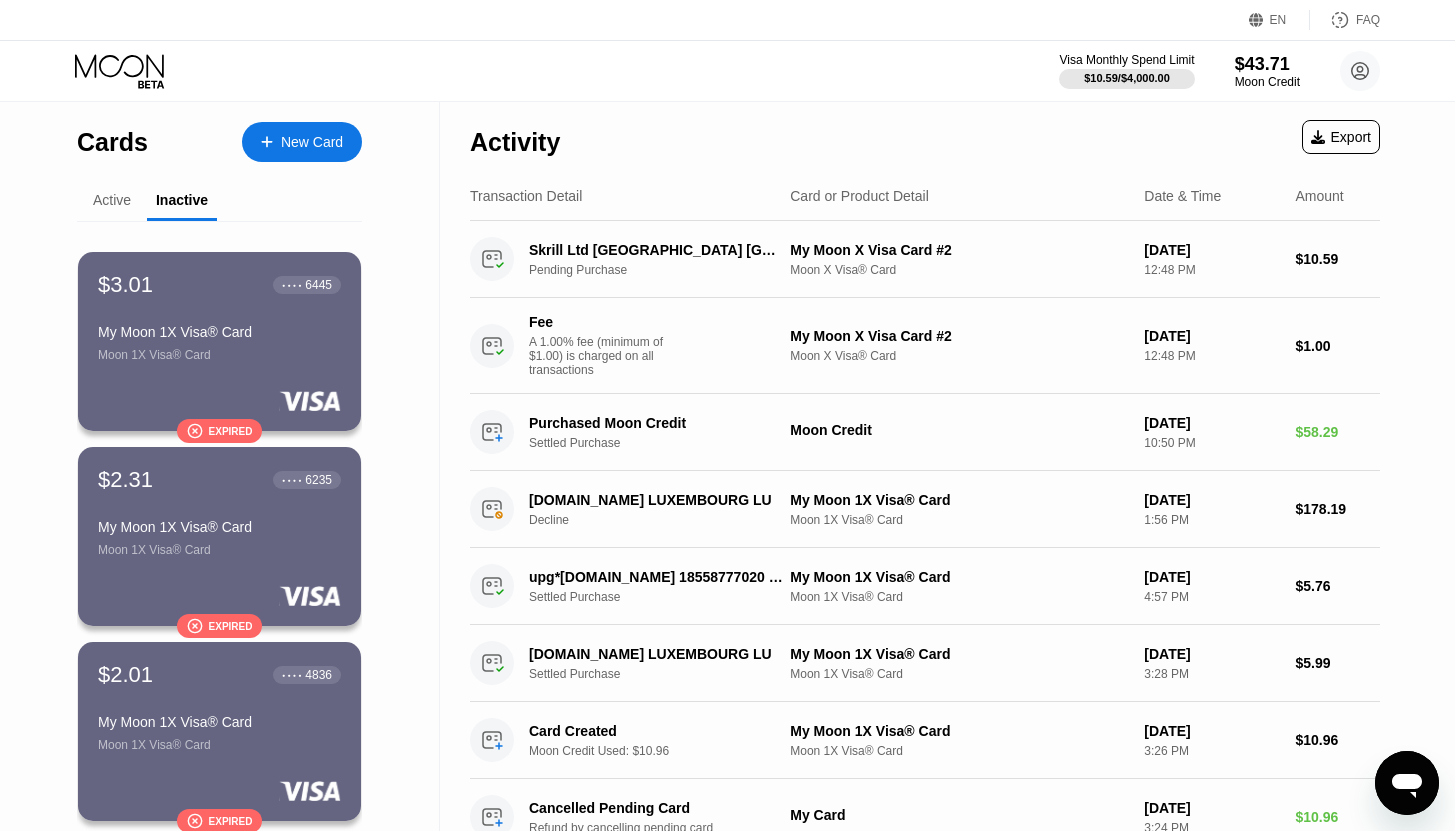click on "Active" at bounding box center (112, 201) 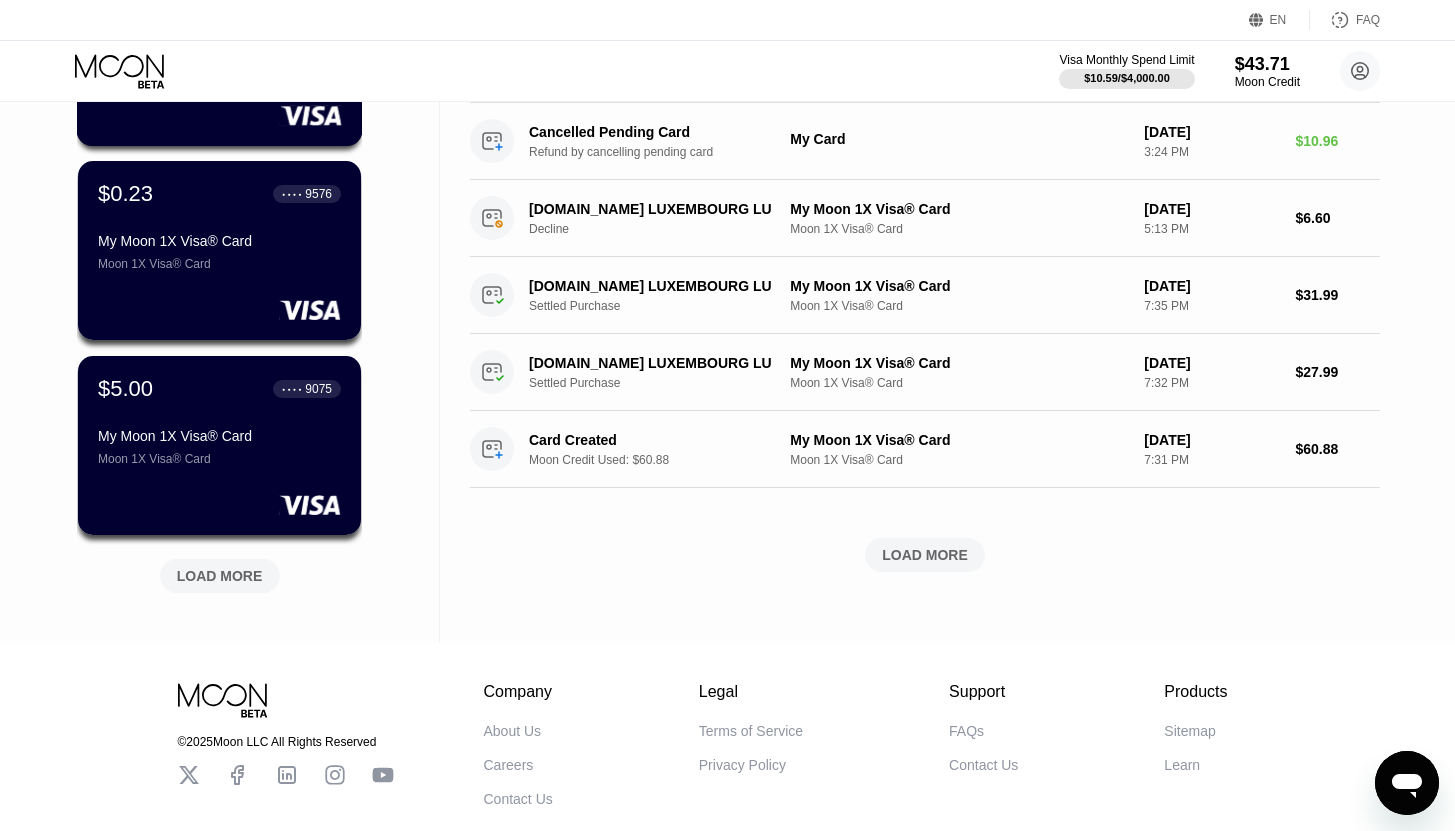 scroll, scrollTop: 680, scrollLeft: 0, axis: vertical 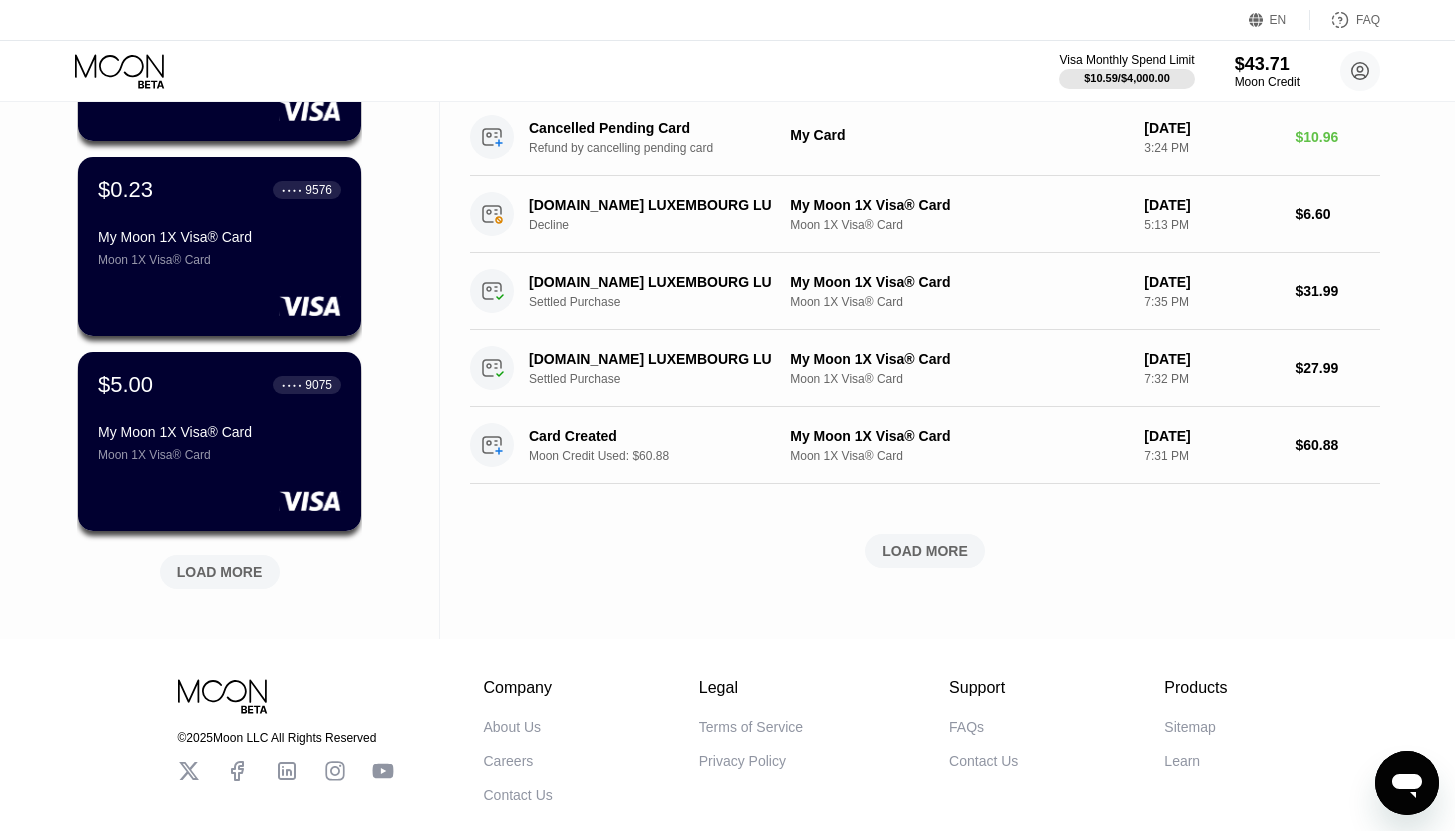 click on "LOAD MORE" at bounding box center (220, 572) 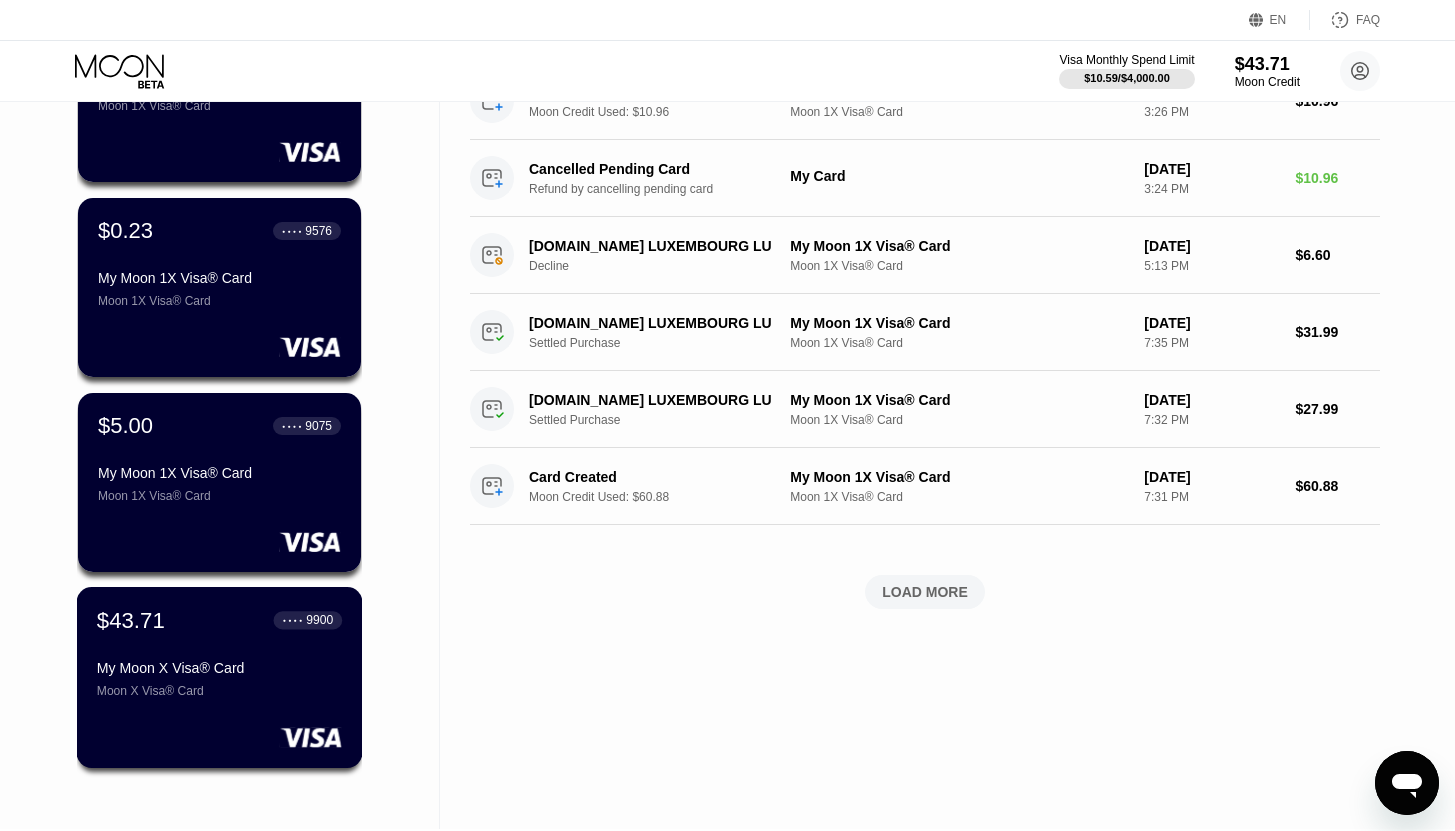 scroll, scrollTop: 640, scrollLeft: 0, axis: vertical 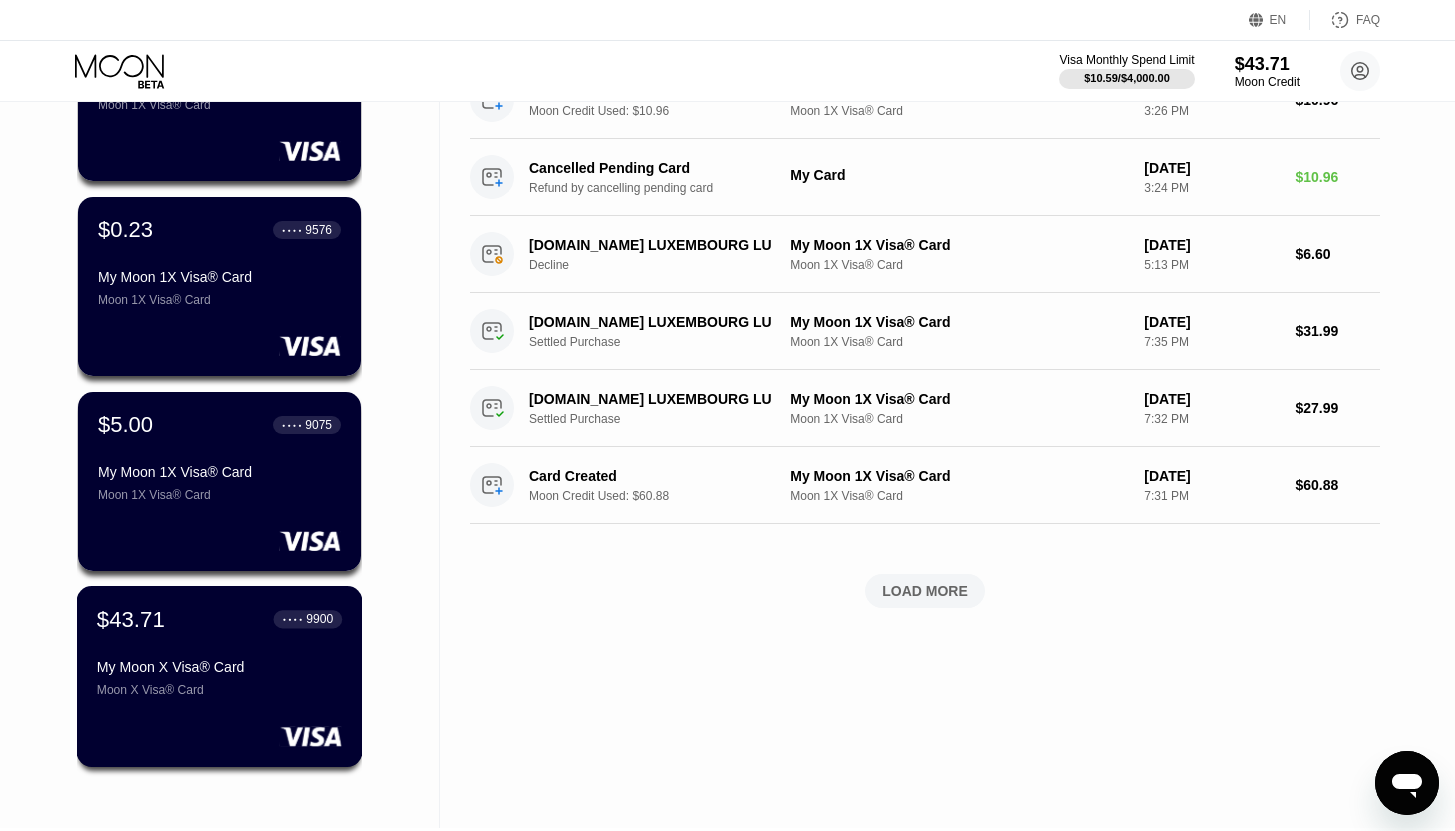 click on "My Moon X Visa® Card" at bounding box center (219, 667) 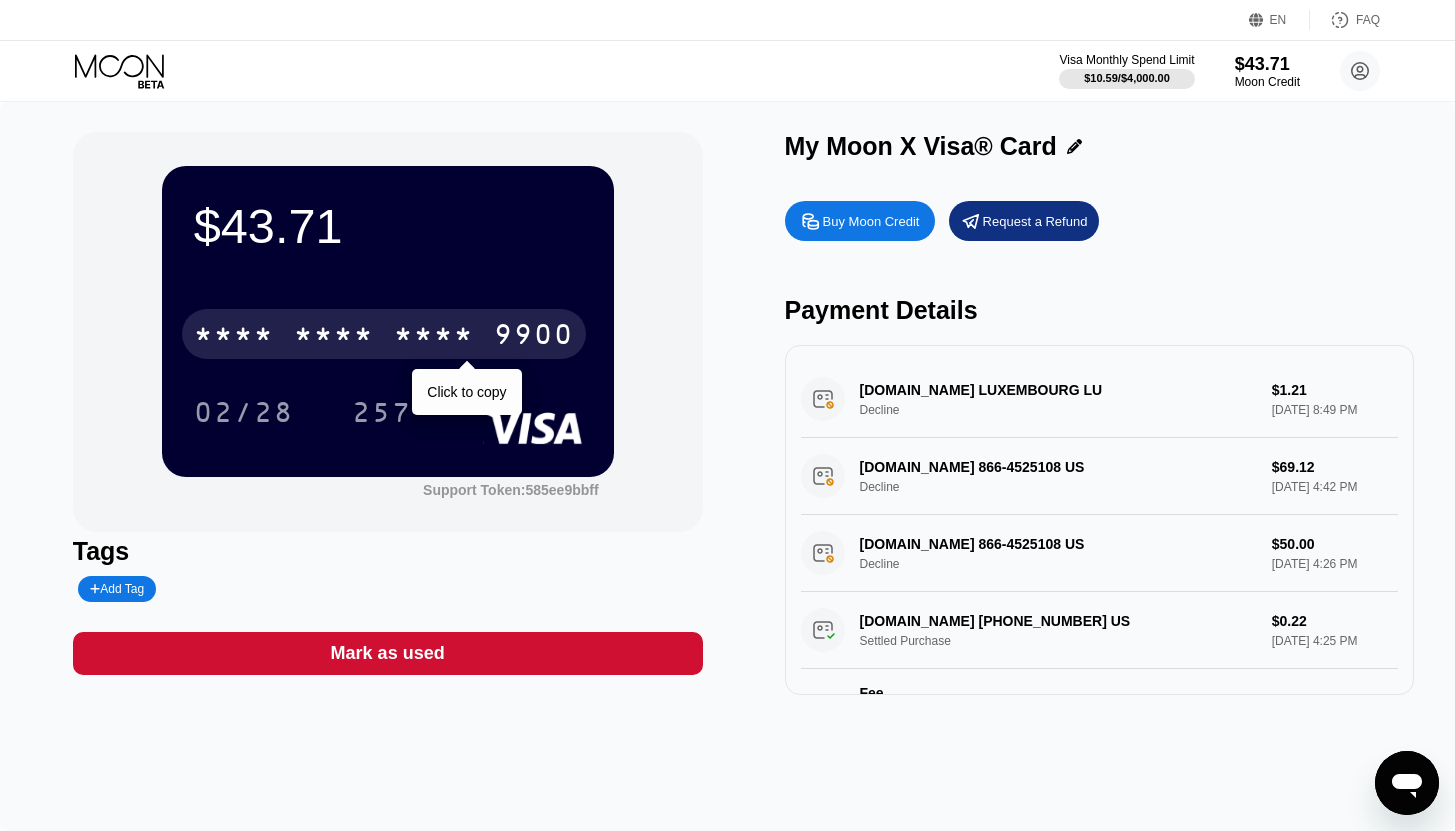 click on "* * * *" at bounding box center (334, 337) 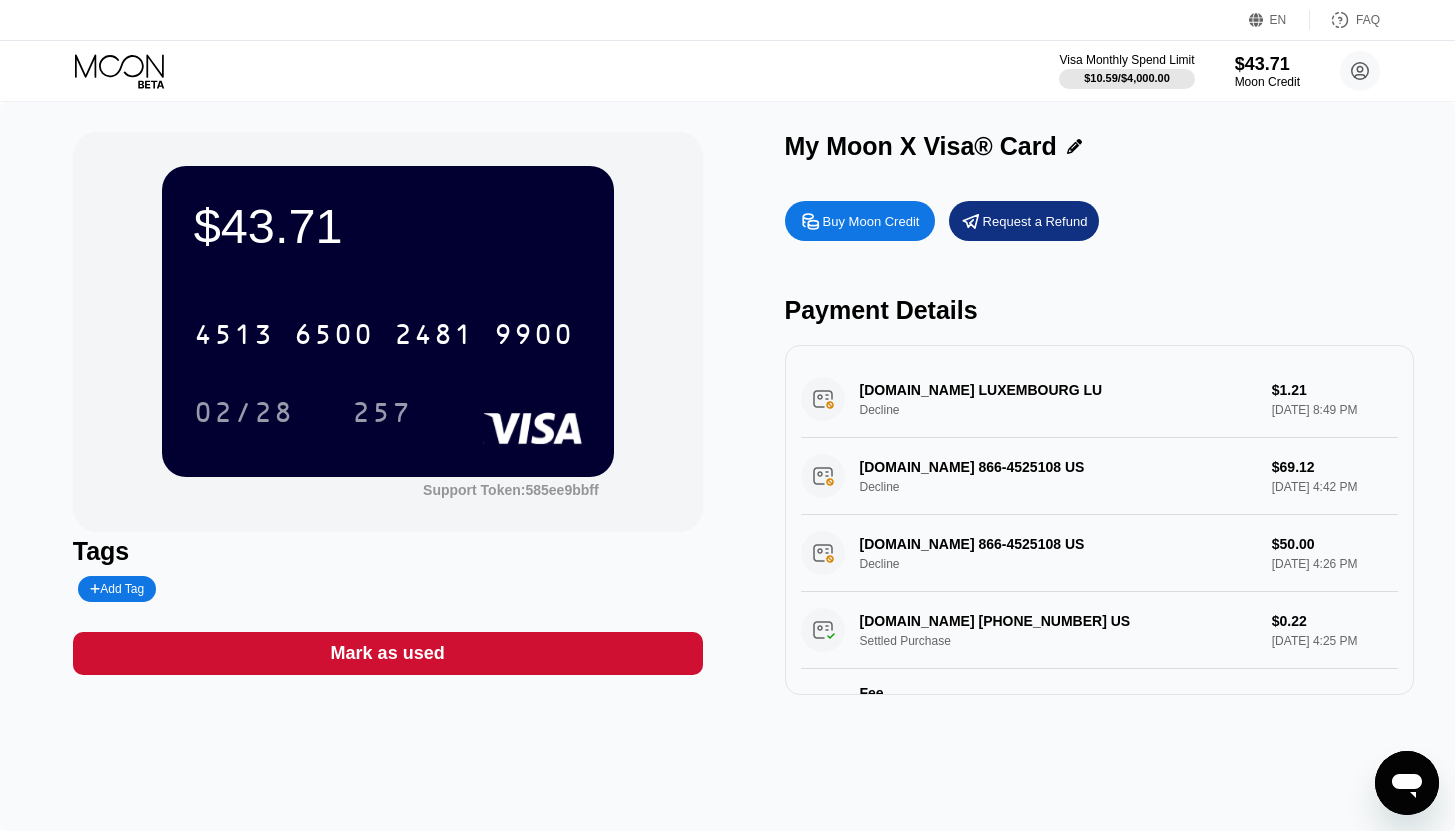 click 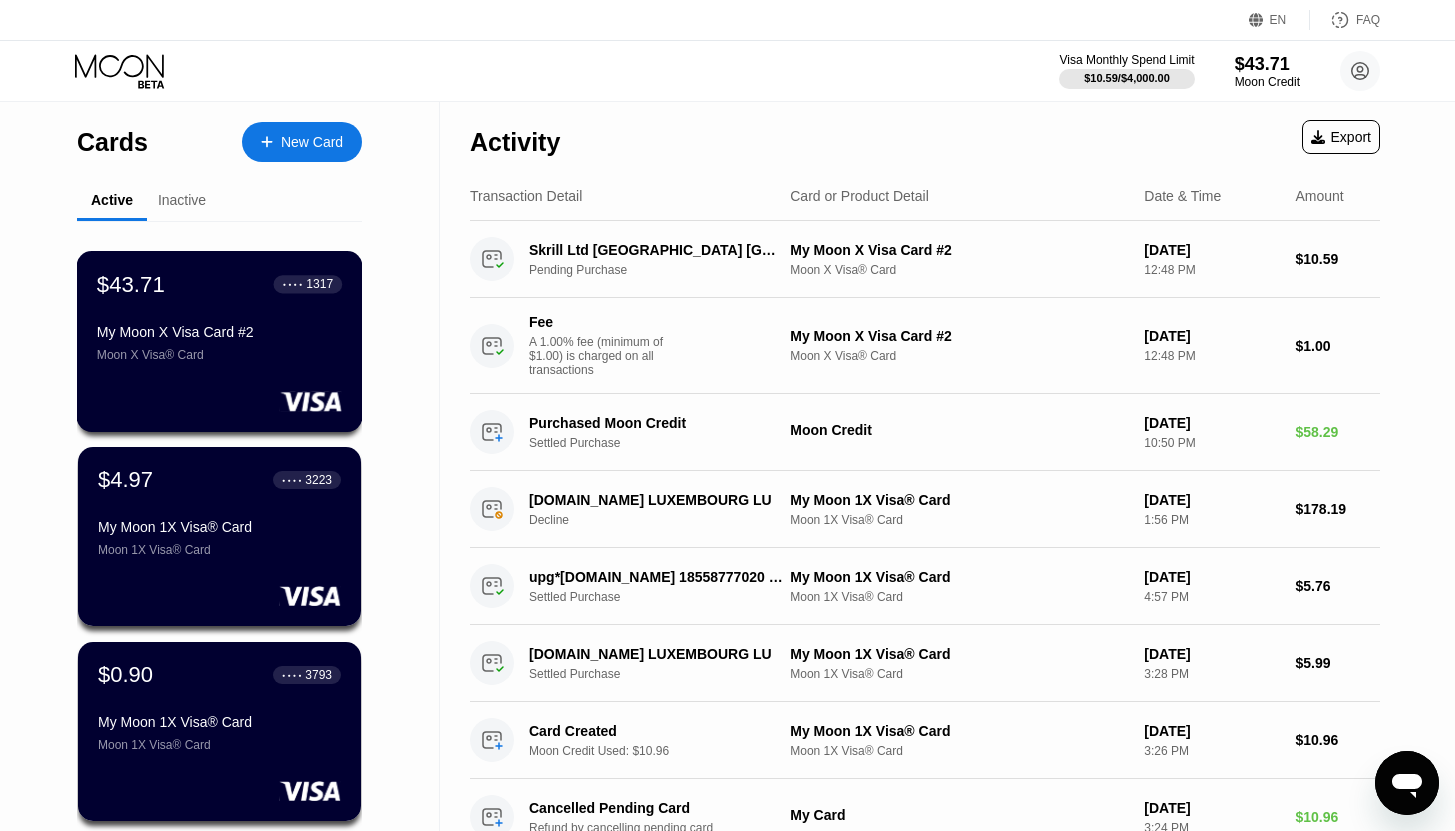click at bounding box center (219, 401) 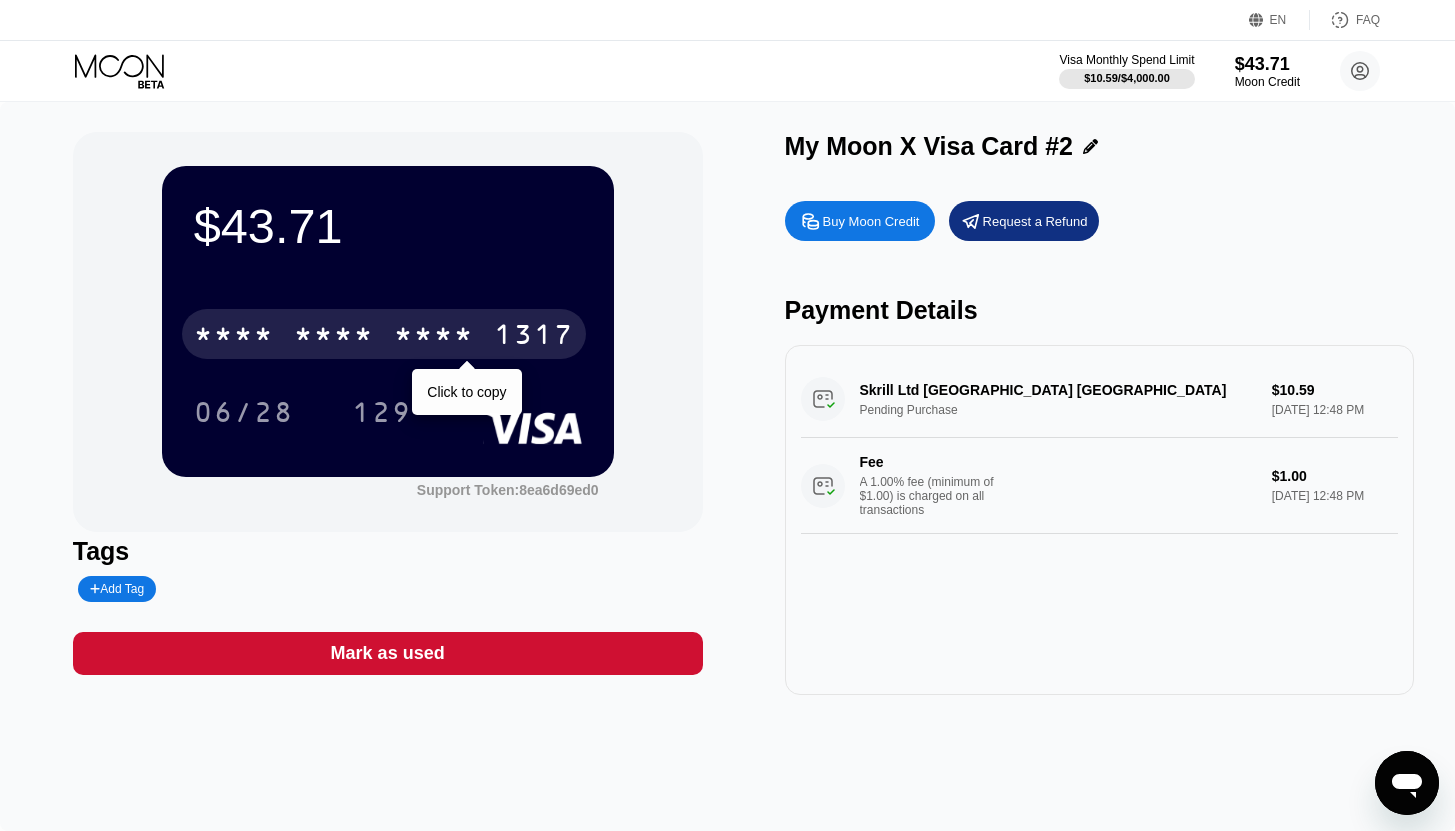 click on "* * * *" at bounding box center [334, 337] 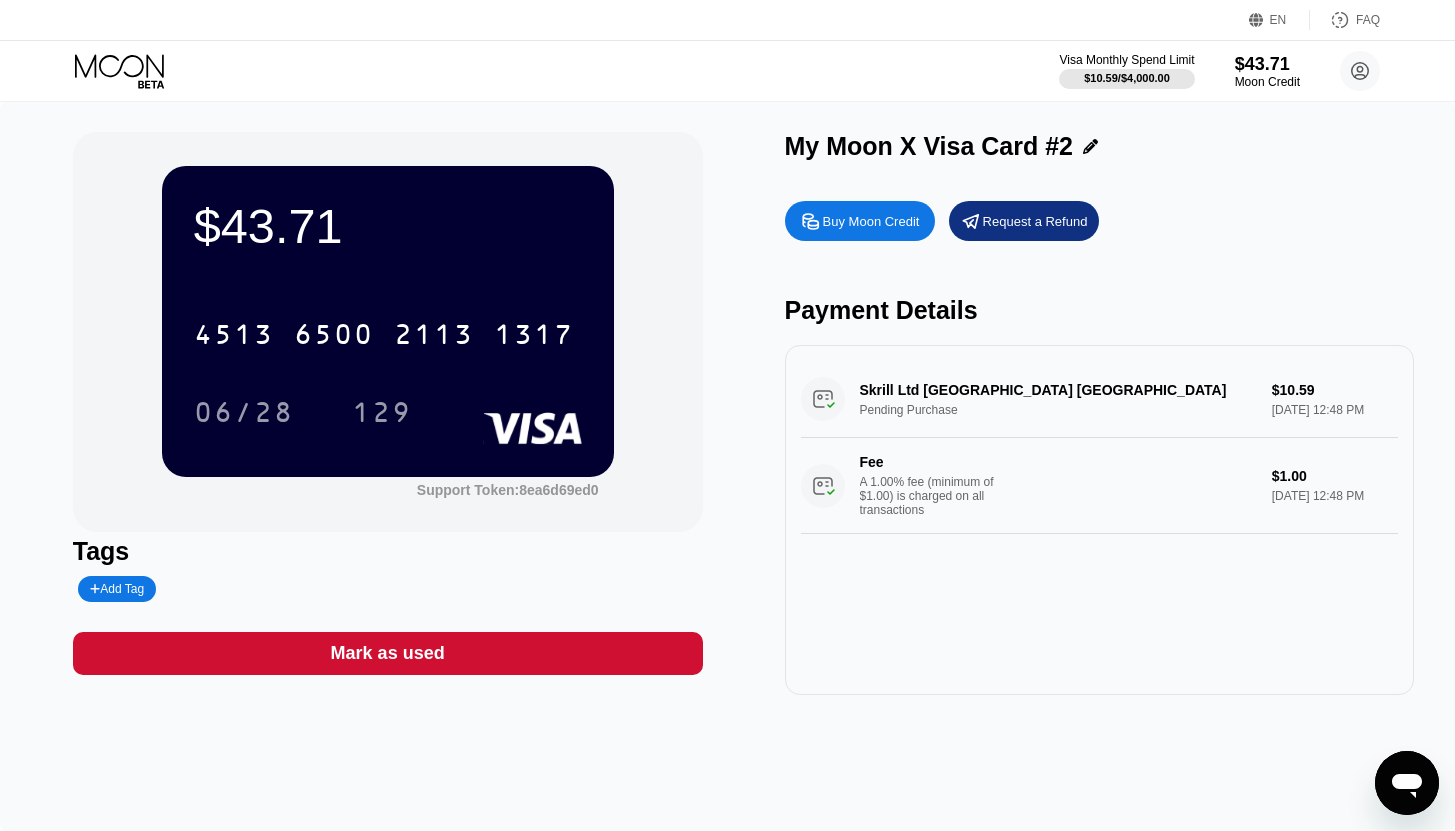 click 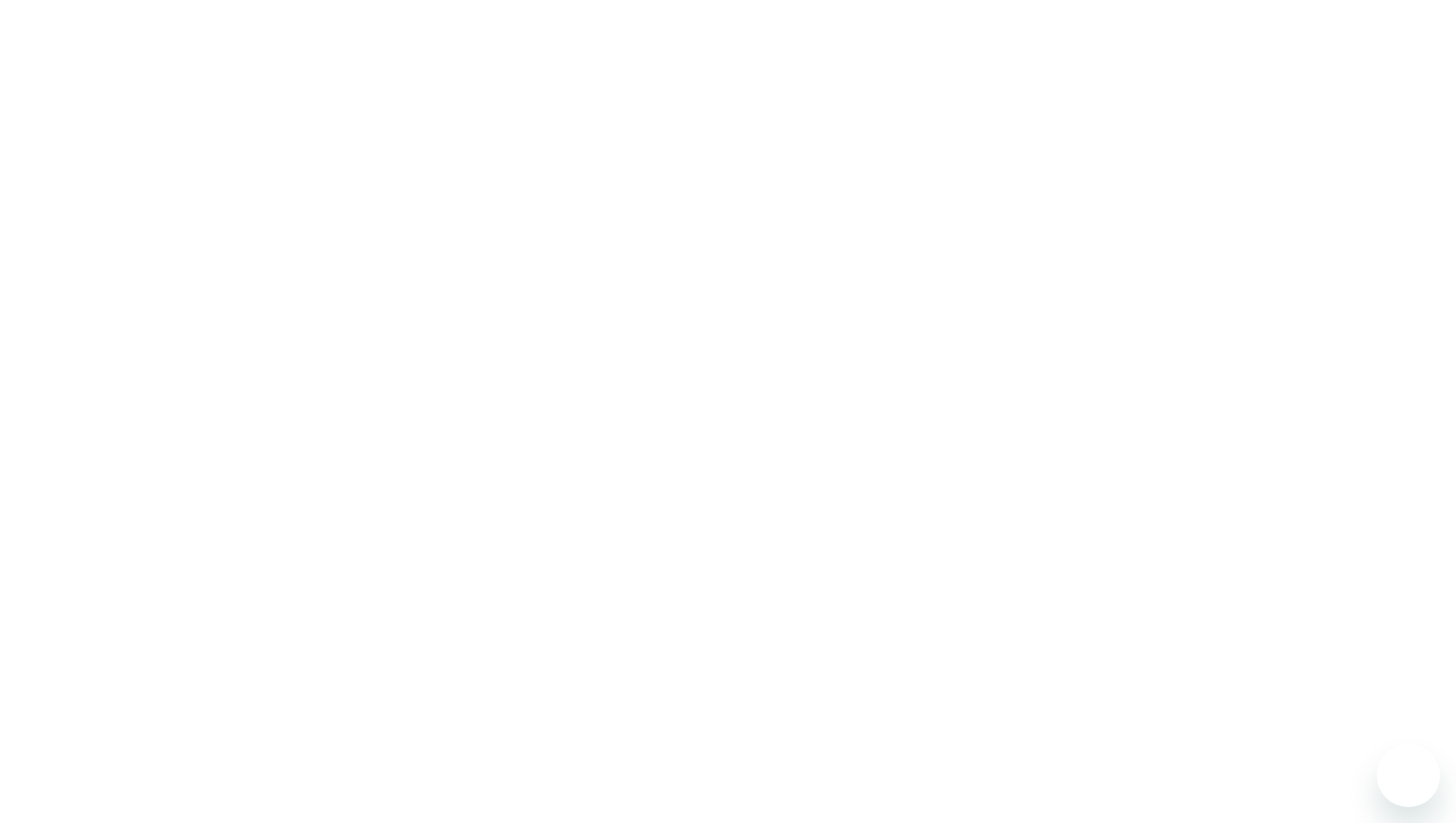 scroll, scrollTop: 0, scrollLeft: 0, axis: both 